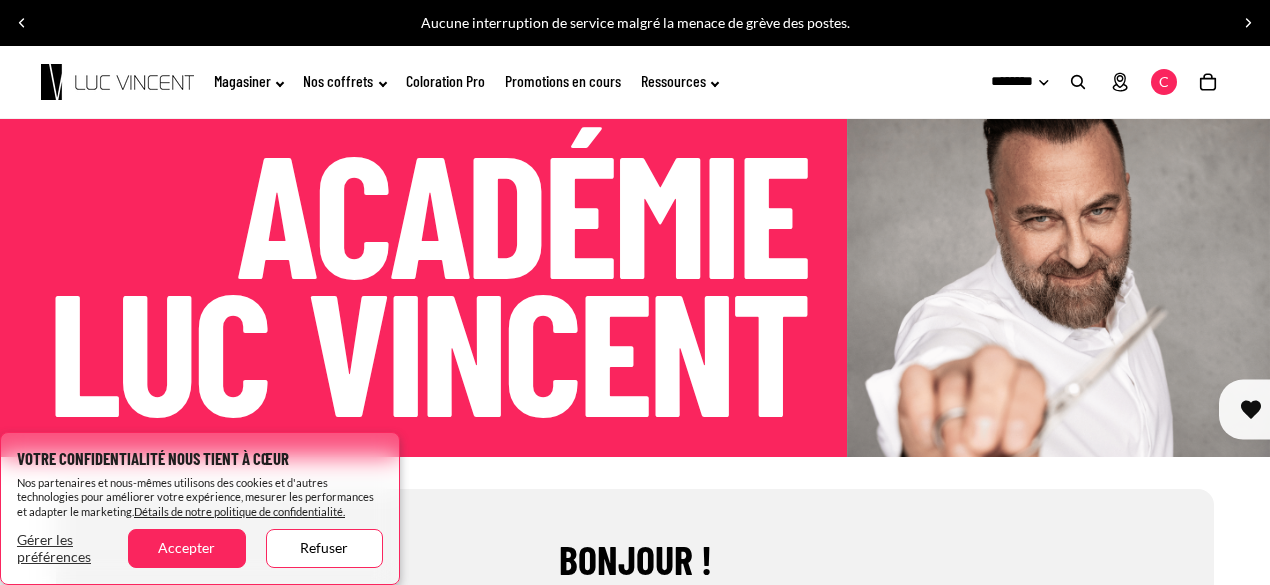 scroll, scrollTop: 0, scrollLeft: 0, axis: both 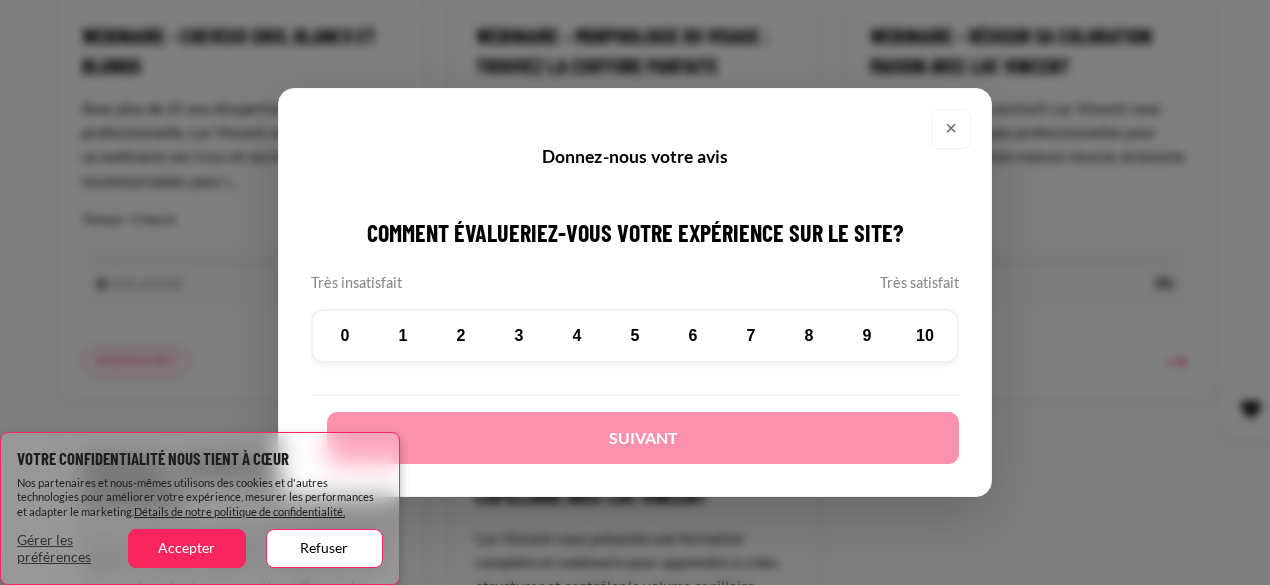 click on "×" at bounding box center (951, 129) 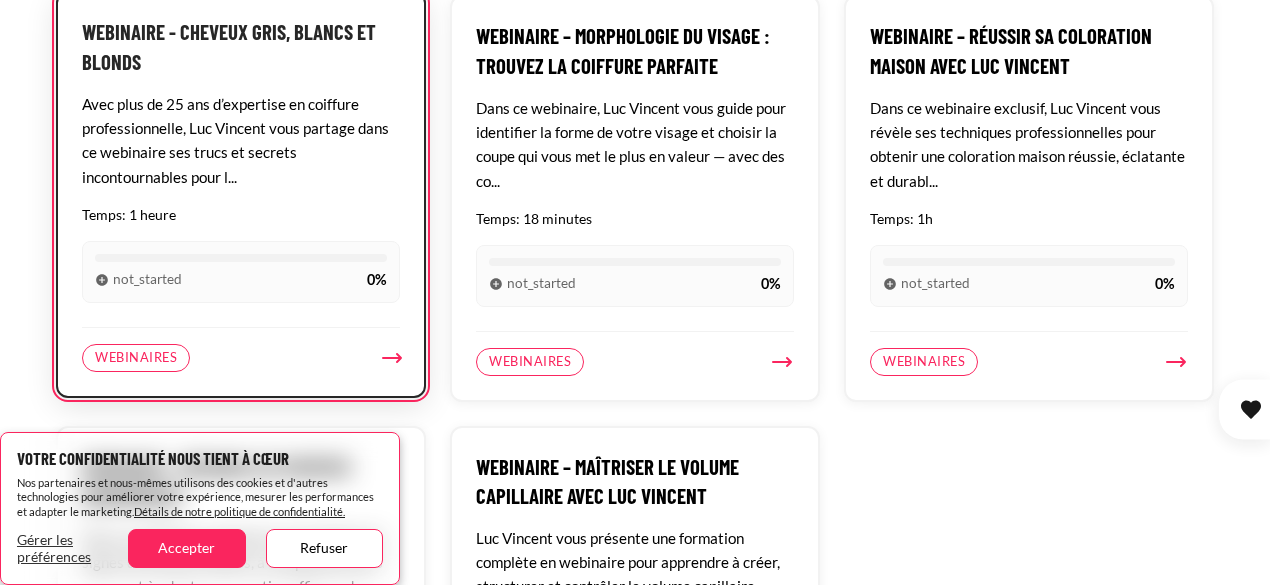 click on "Temps: 1 heure" at bounding box center [241, 215] 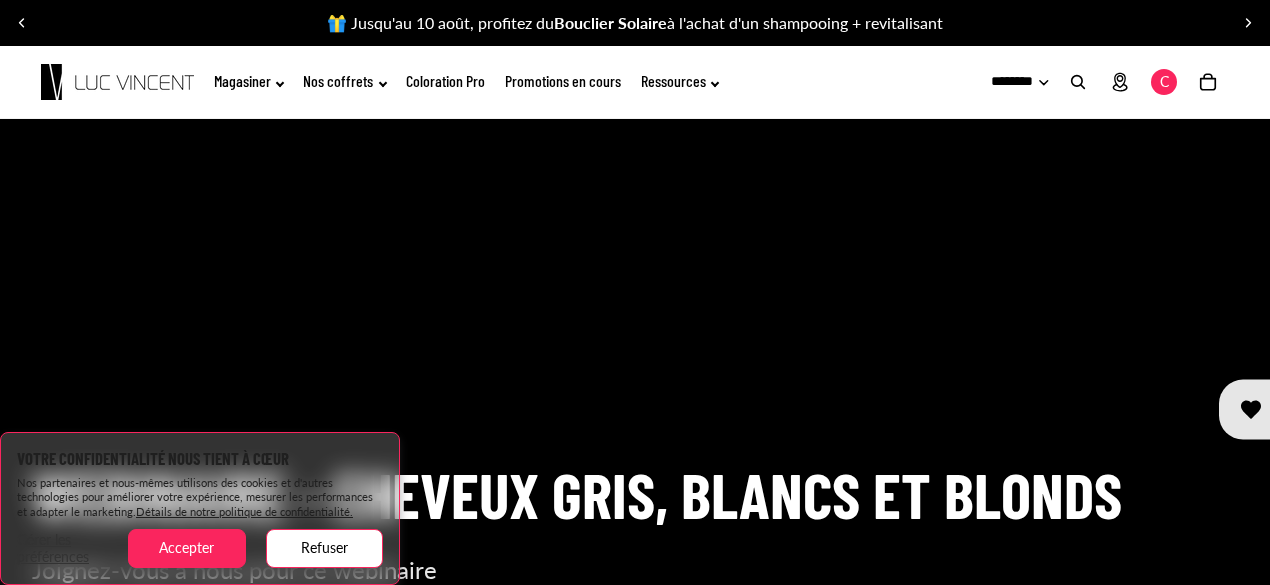 scroll, scrollTop: 0, scrollLeft: 0, axis: both 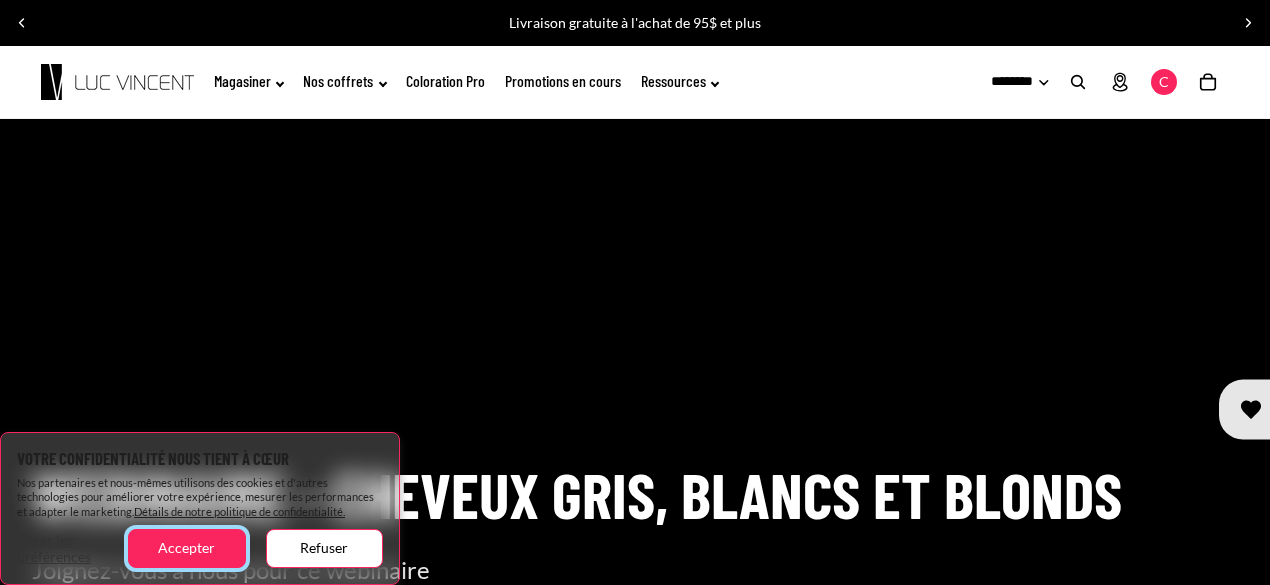 click on "Accepter" at bounding box center (186, 548) 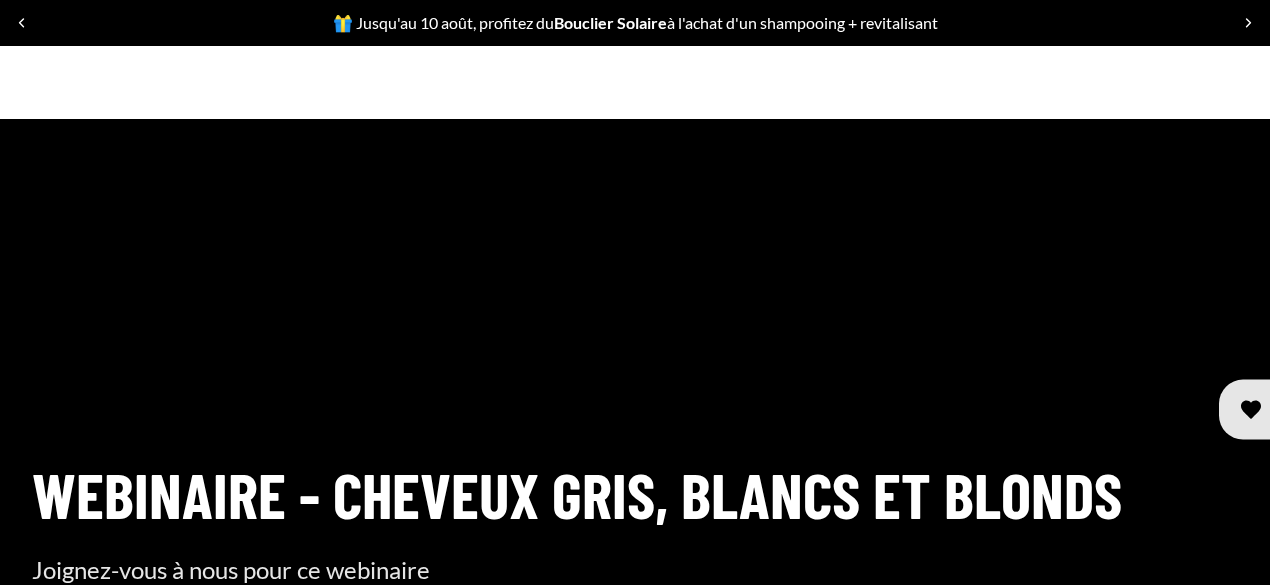 scroll, scrollTop: 1024, scrollLeft: 0, axis: vertical 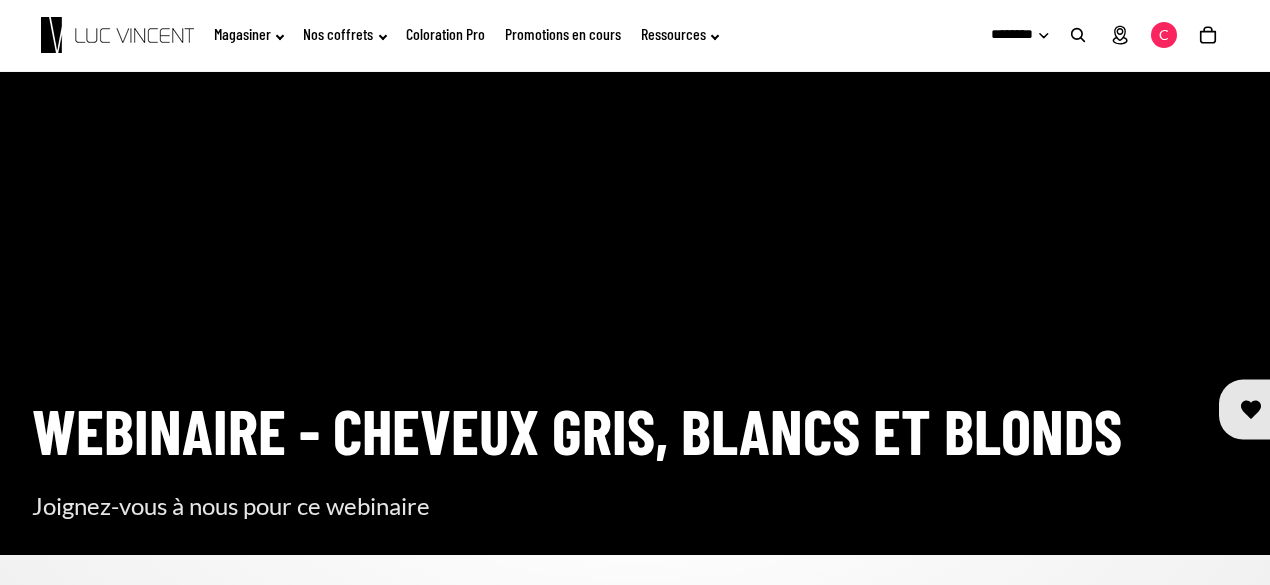 click on "Information
Avec plus de 25 ans d’expertise en coiffure professionnelle,  Luc Vincent  vous partage dans ce webinaire ses  trucs et secrets incontournables pour les cheveux gris, blancs et blonds
Détails
Temps
1 heure
Langue
Français" at bounding box center [635, 754] 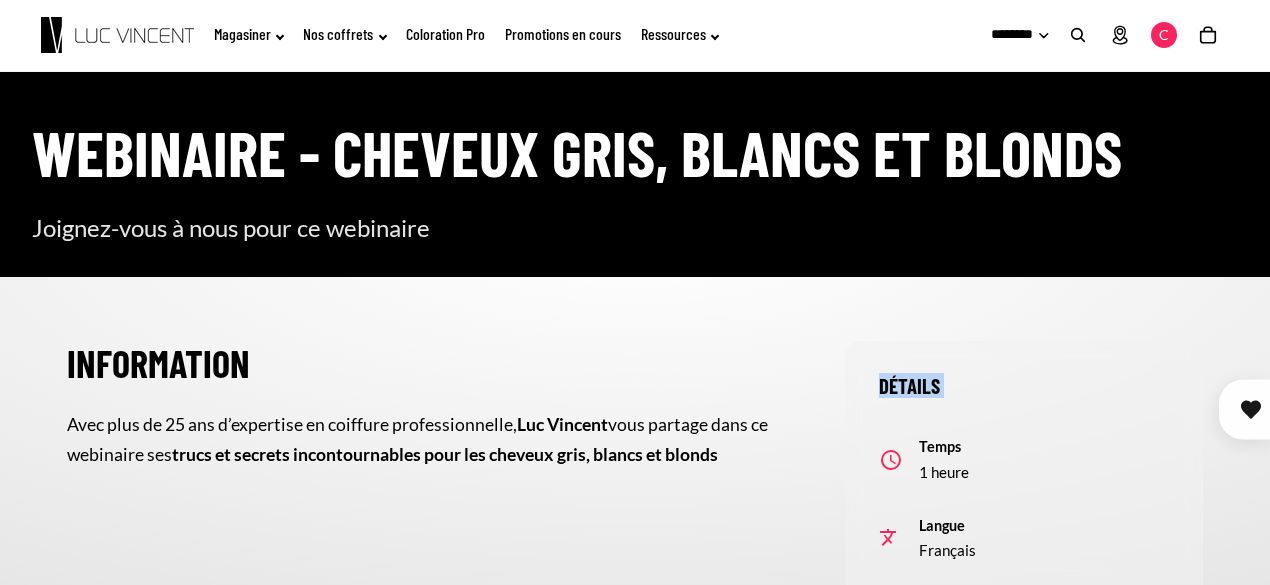 scroll, scrollTop: 330, scrollLeft: 0, axis: vertical 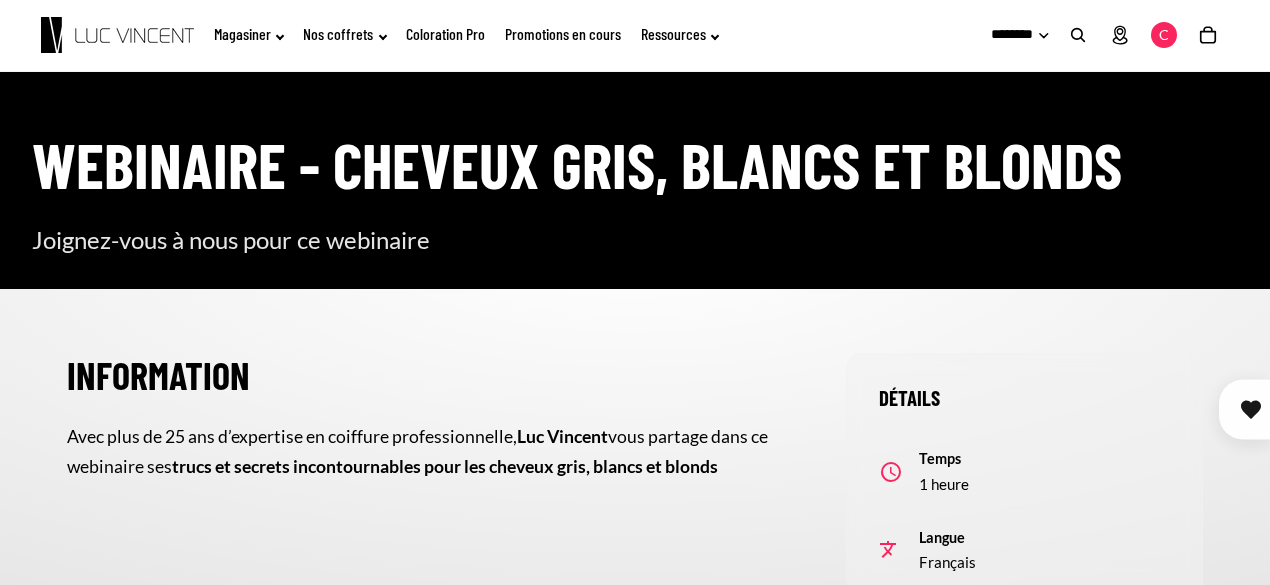 click 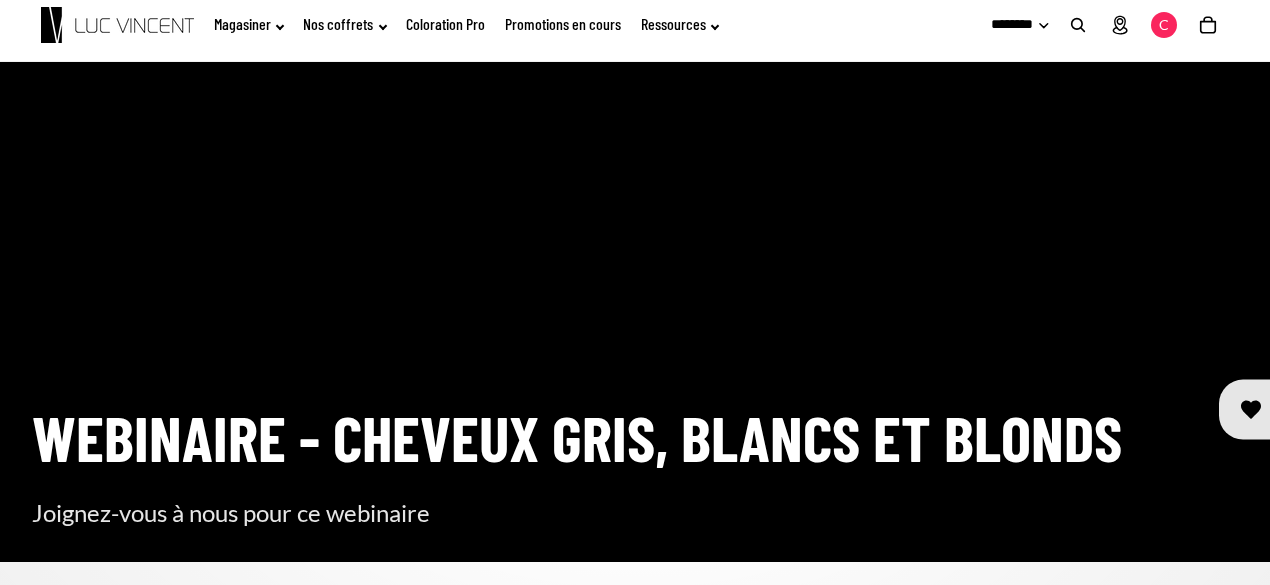scroll, scrollTop: 10, scrollLeft: 0, axis: vertical 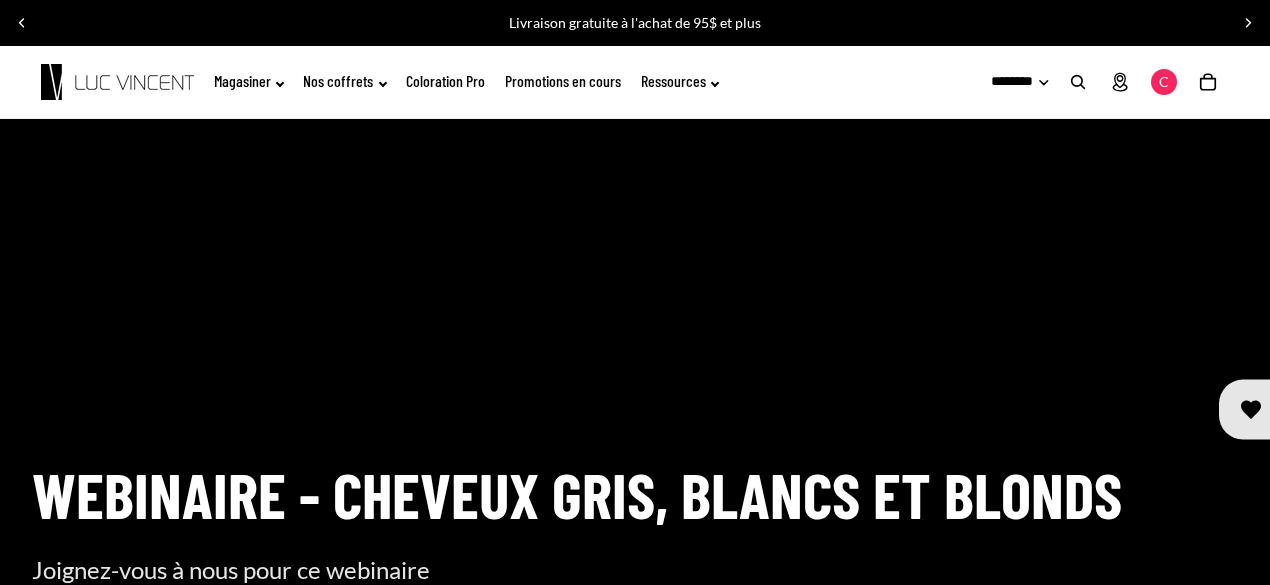 click on "Coloration Pro" 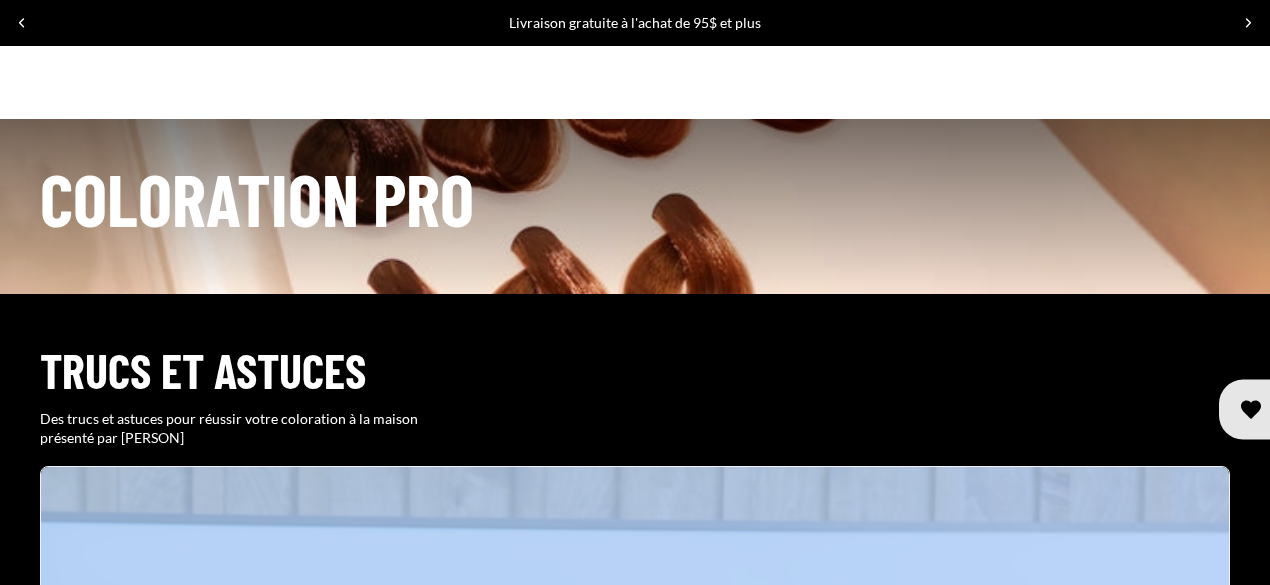 click at bounding box center (635, 1105) 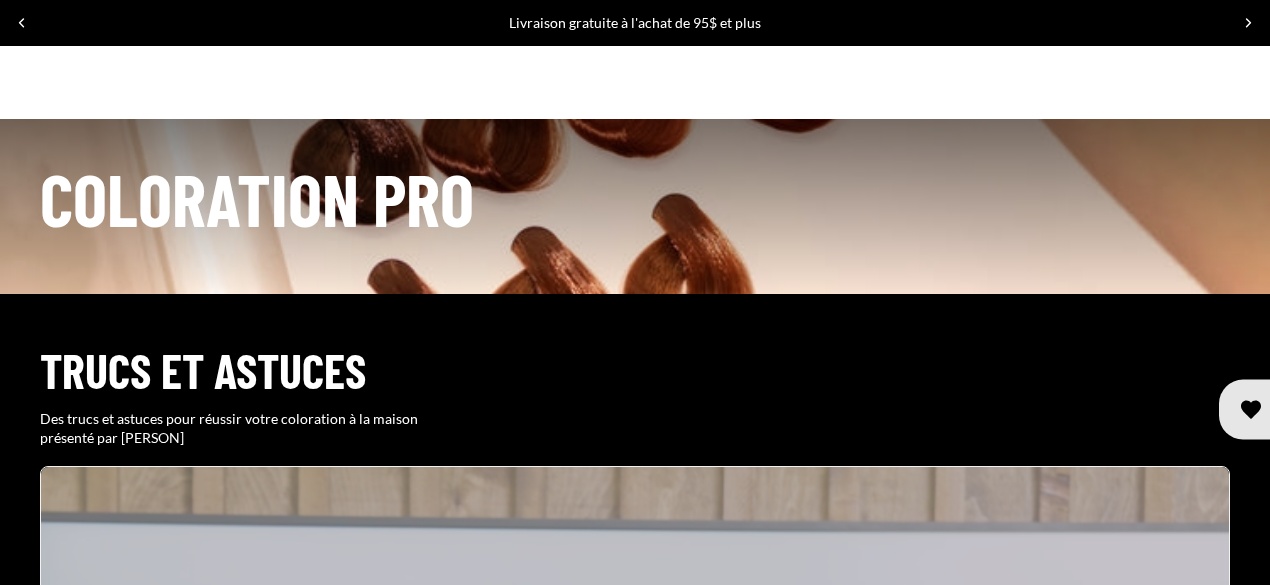scroll, scrollTop: 600, scrollLeft: 0, axis: vertical 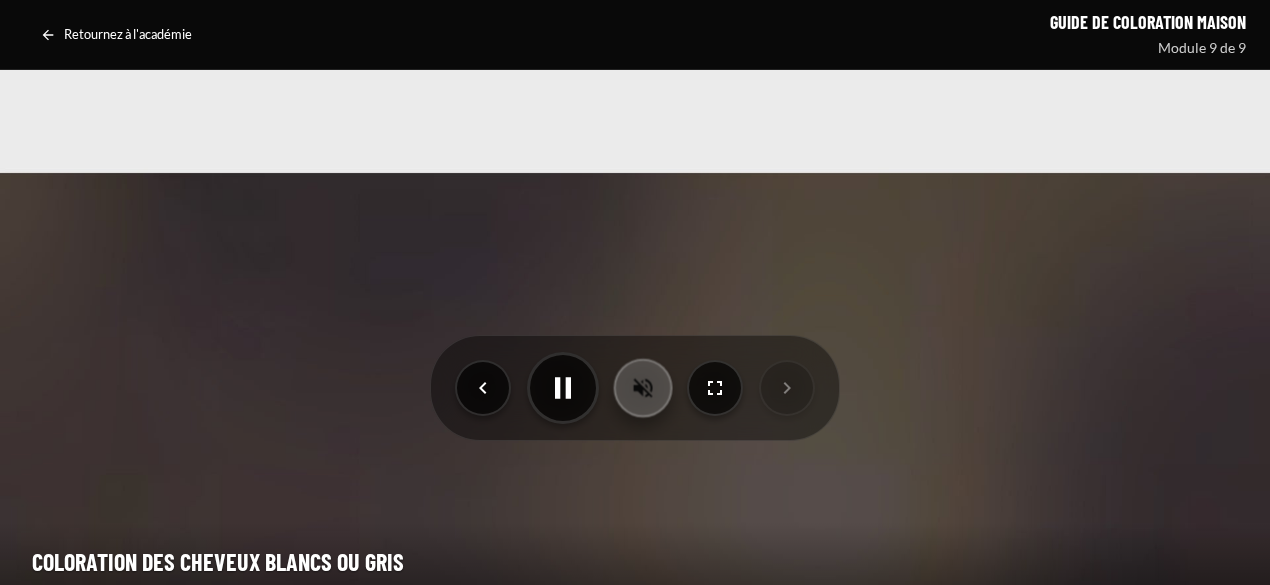 click at bounding box center (643, 387) 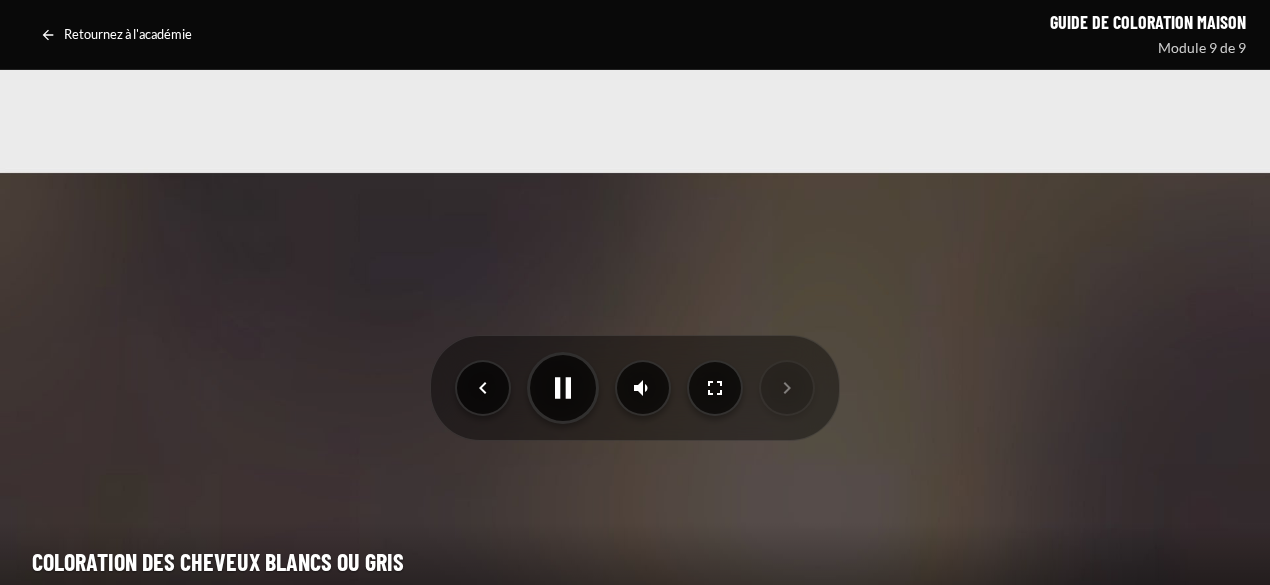 drag, startPoint x: 654, startPoint y: 375, endPoint x: 744, endPoint y: 453, distance: 119.096596 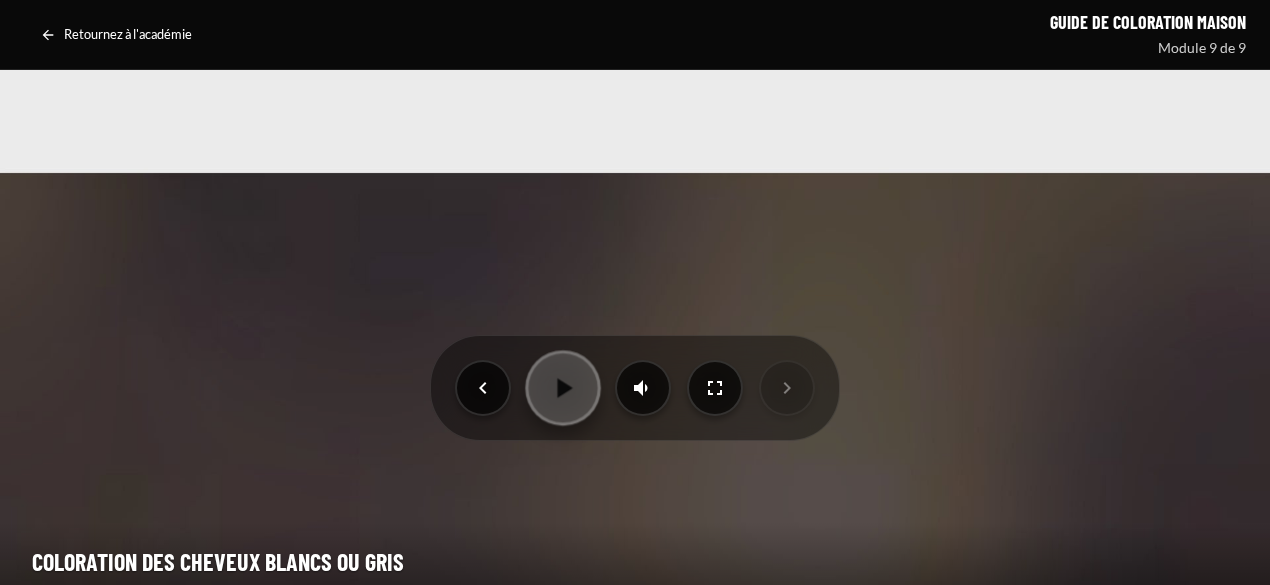 click 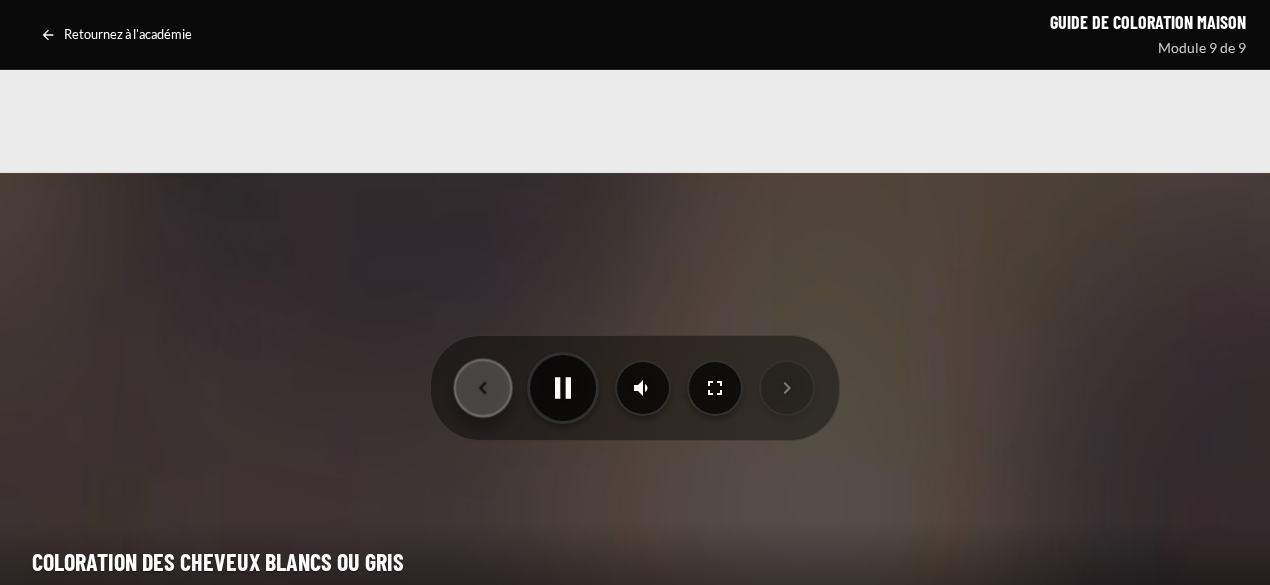 click 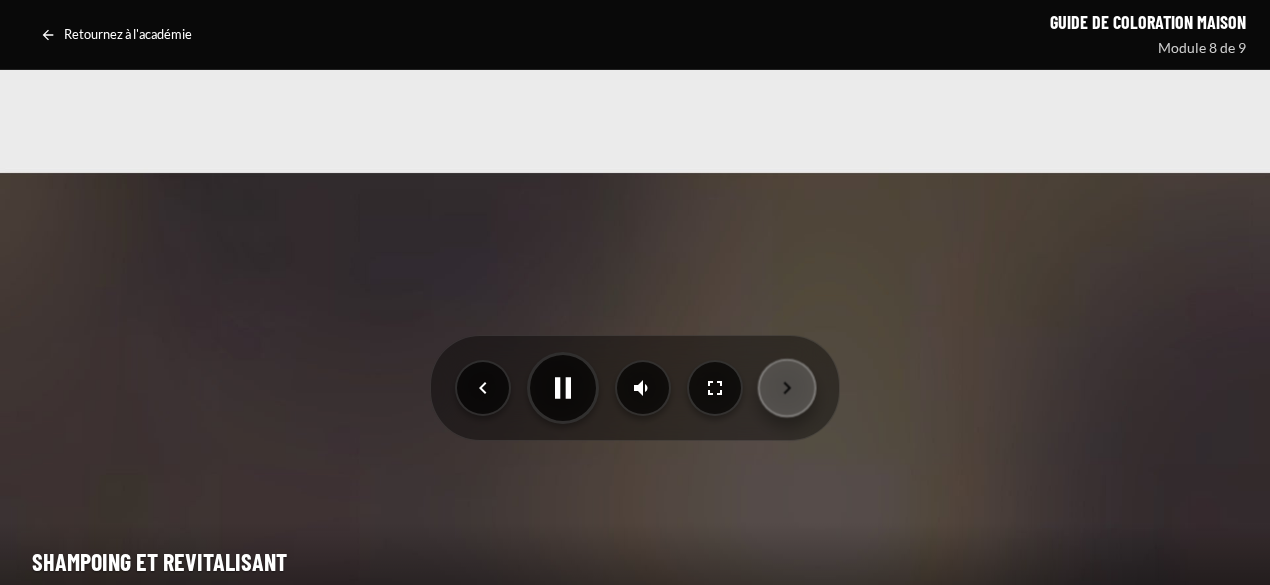 click 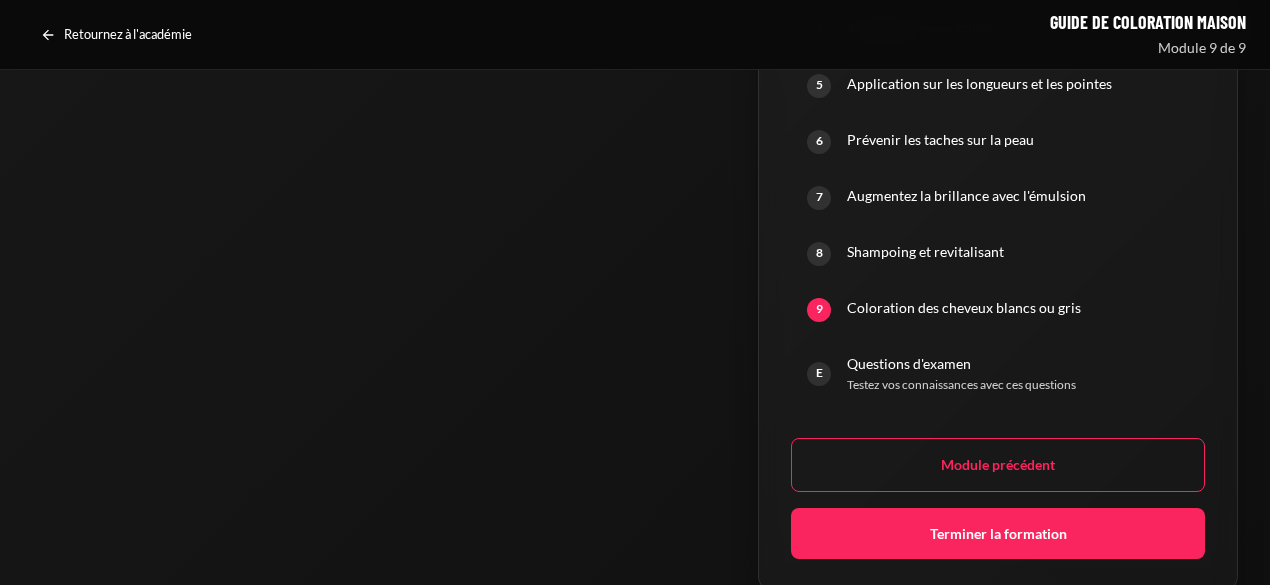scroll, scrollTop: 1306, scrollLeft: 0, axis: vertical 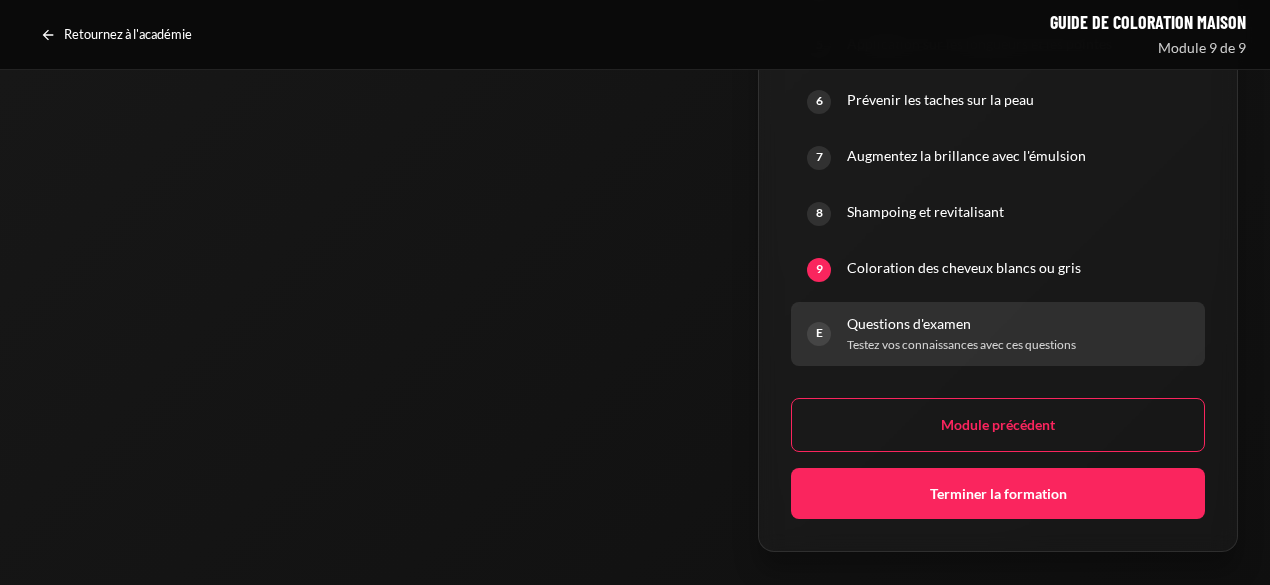 click on "E" at bounding box center [819, 334] 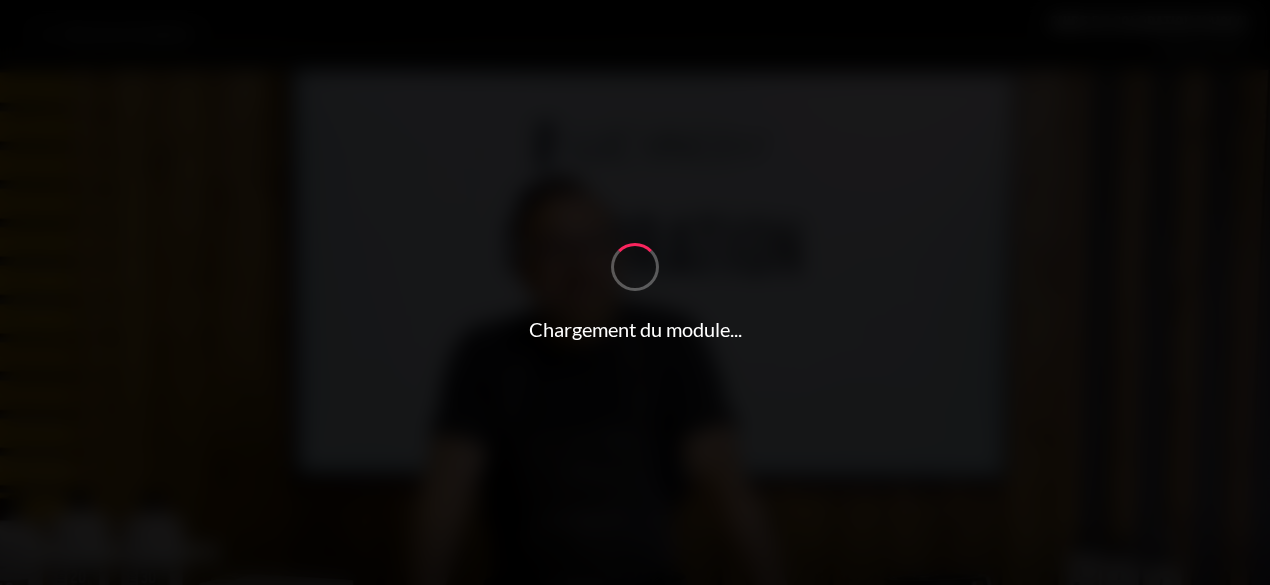 scroll, scrollTop: 0, scrollLeft: 0, axis: both 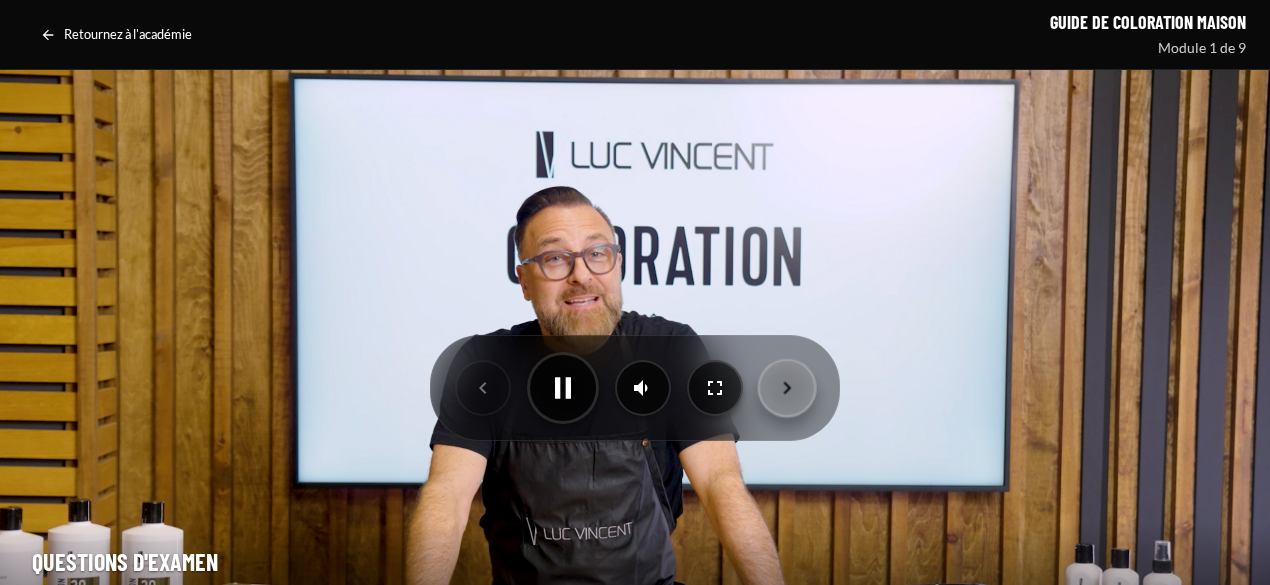 click 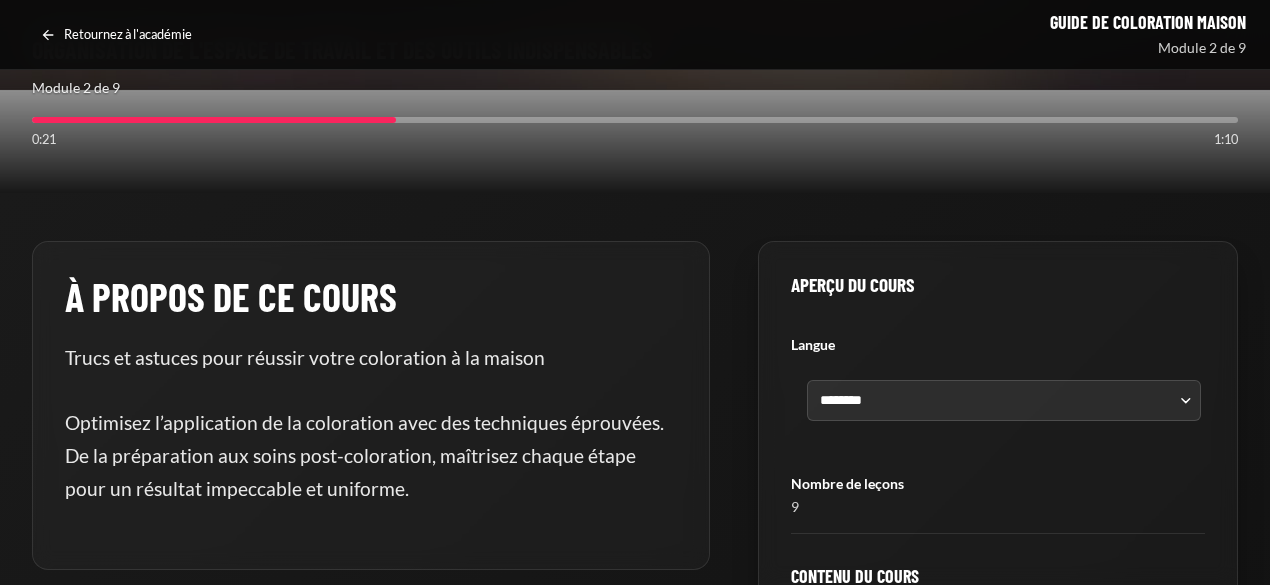 scroll, scrollTop: 1024, scrollLeft: 0, axis: vertical 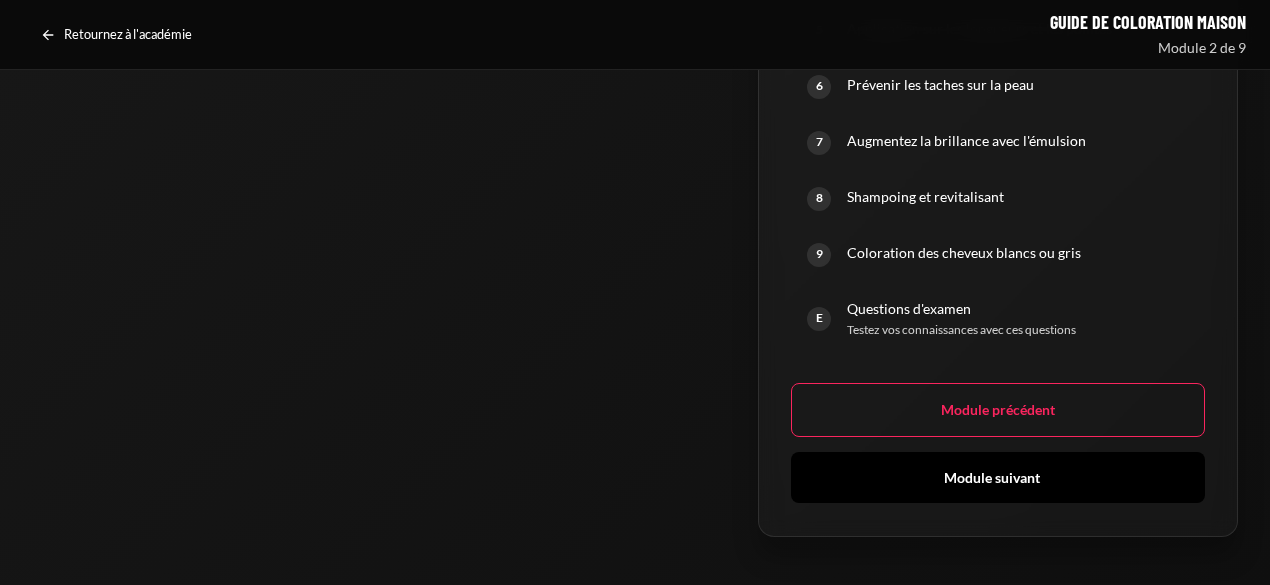 click on "Module suivant" at bounding box center (998, 478) 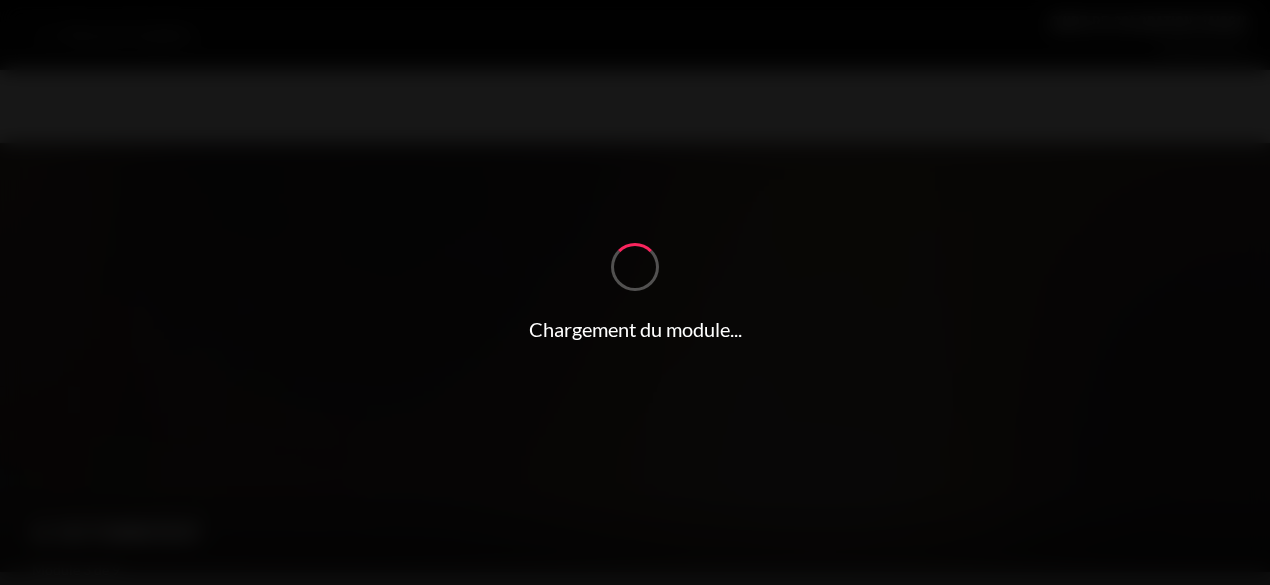 scroll, scrollTop: 0, scrollLeft: 0, axis: both 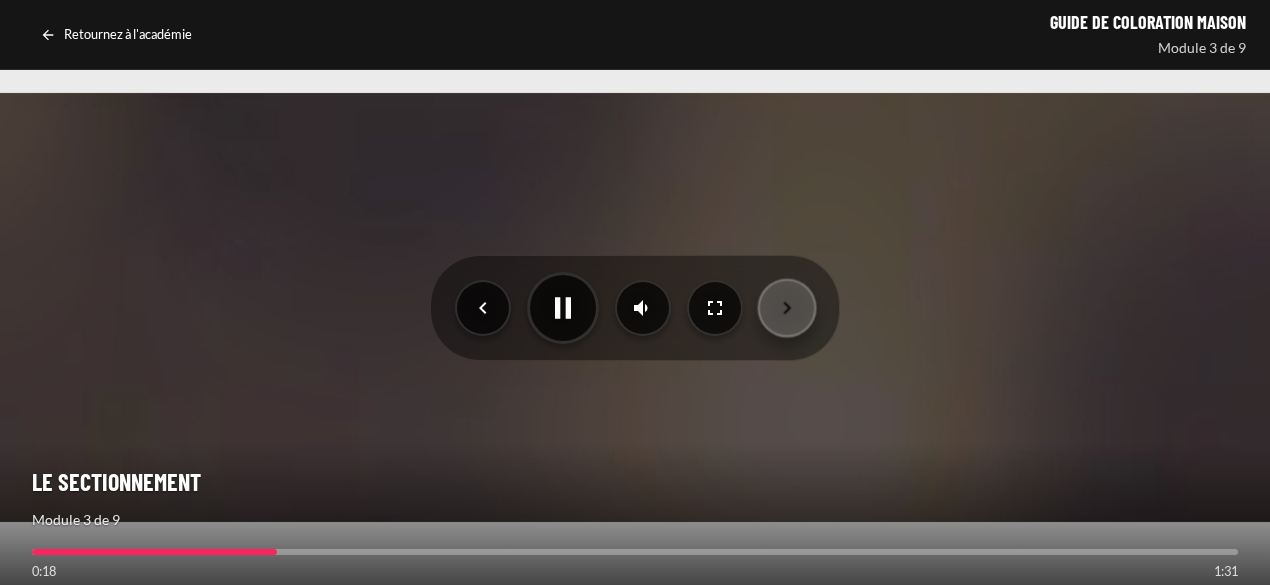 click 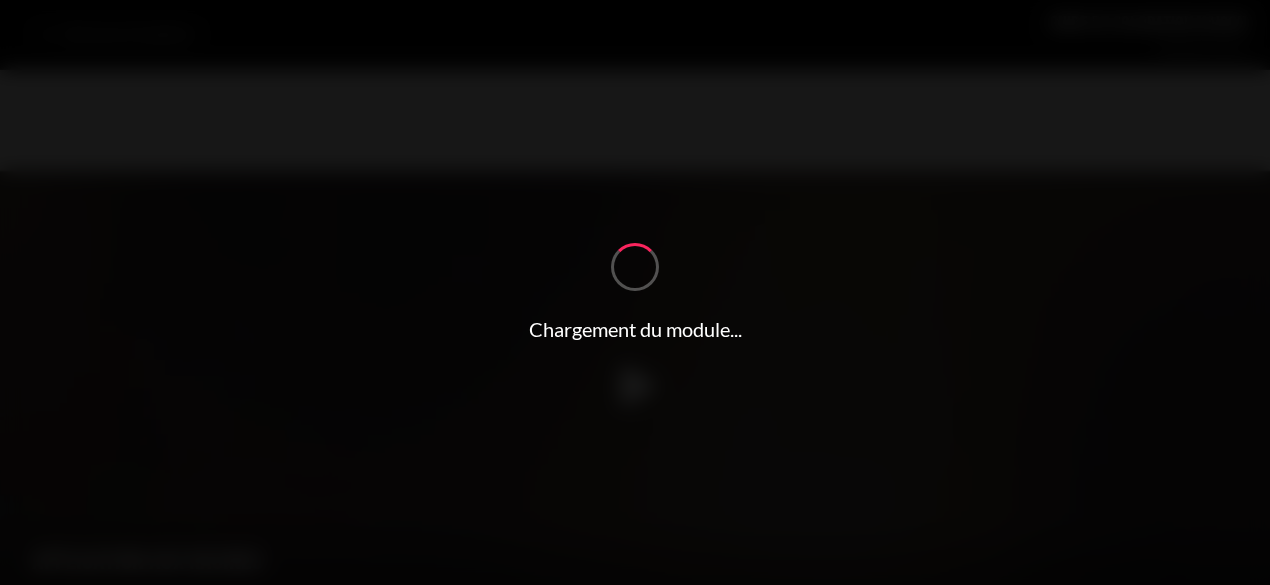 scroll, scrollTop: 0, scrollLeft: 0, axis: both 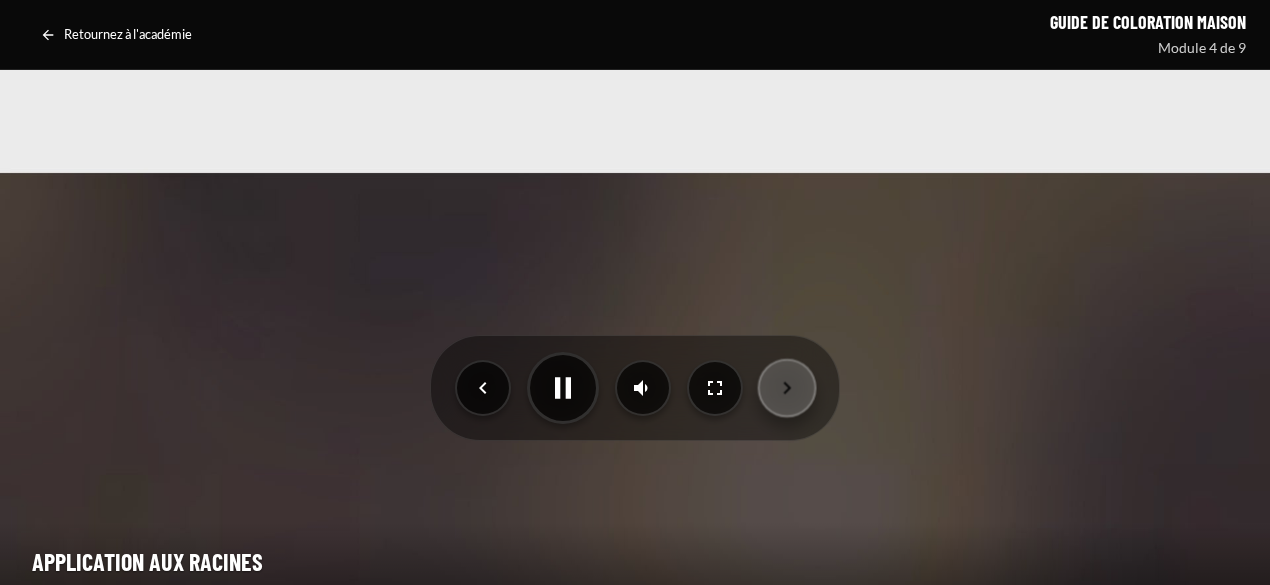 click 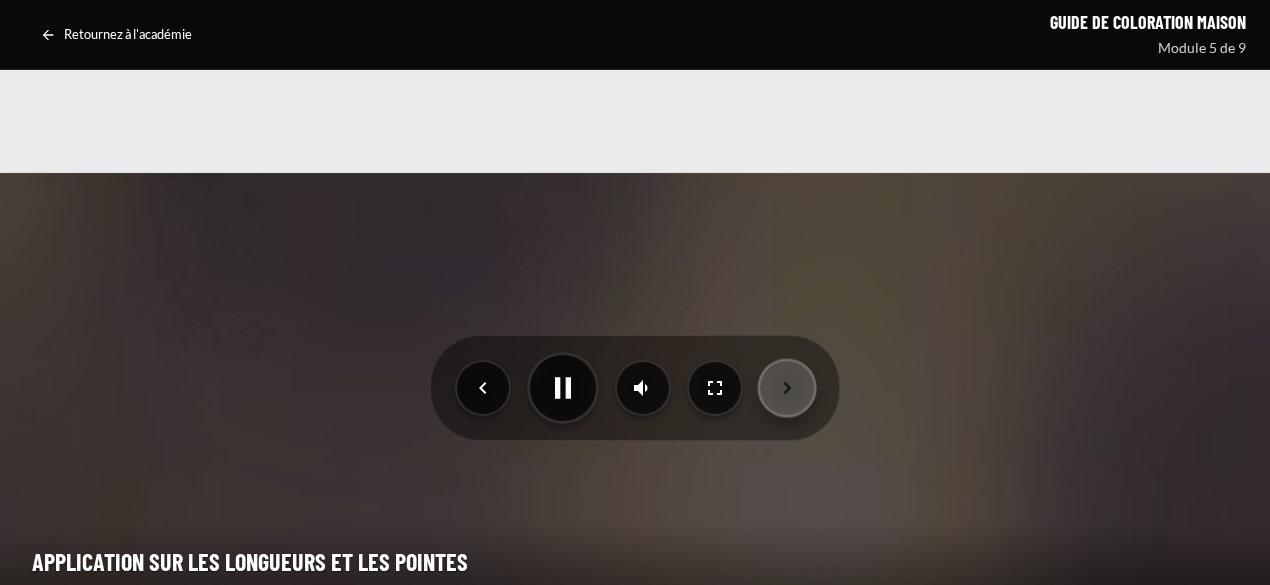 click 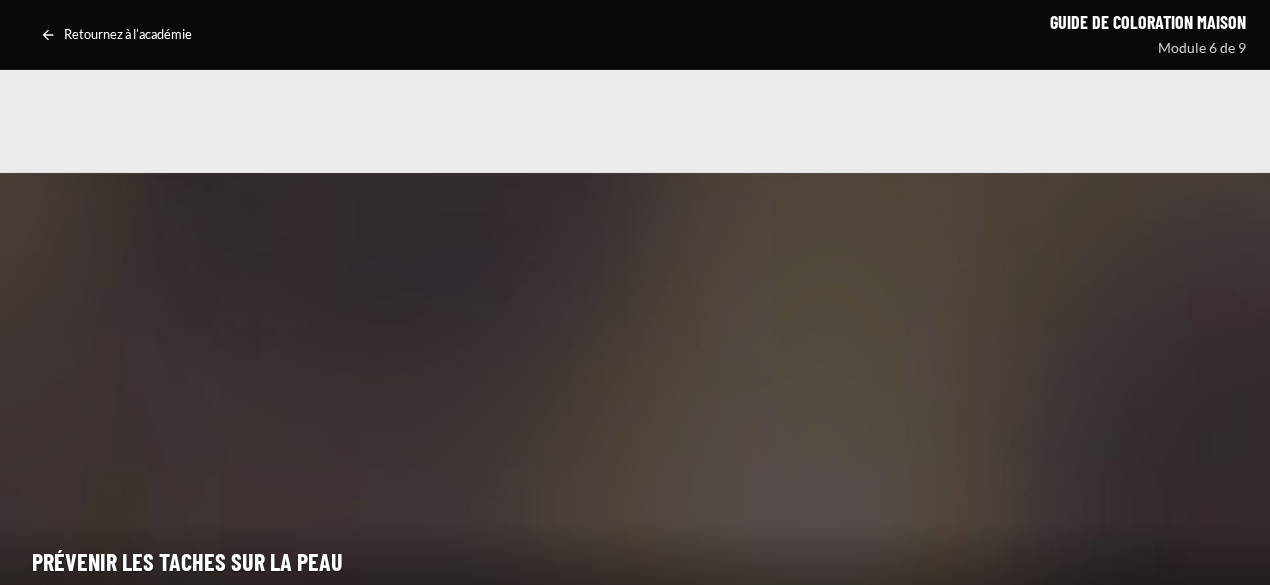 click 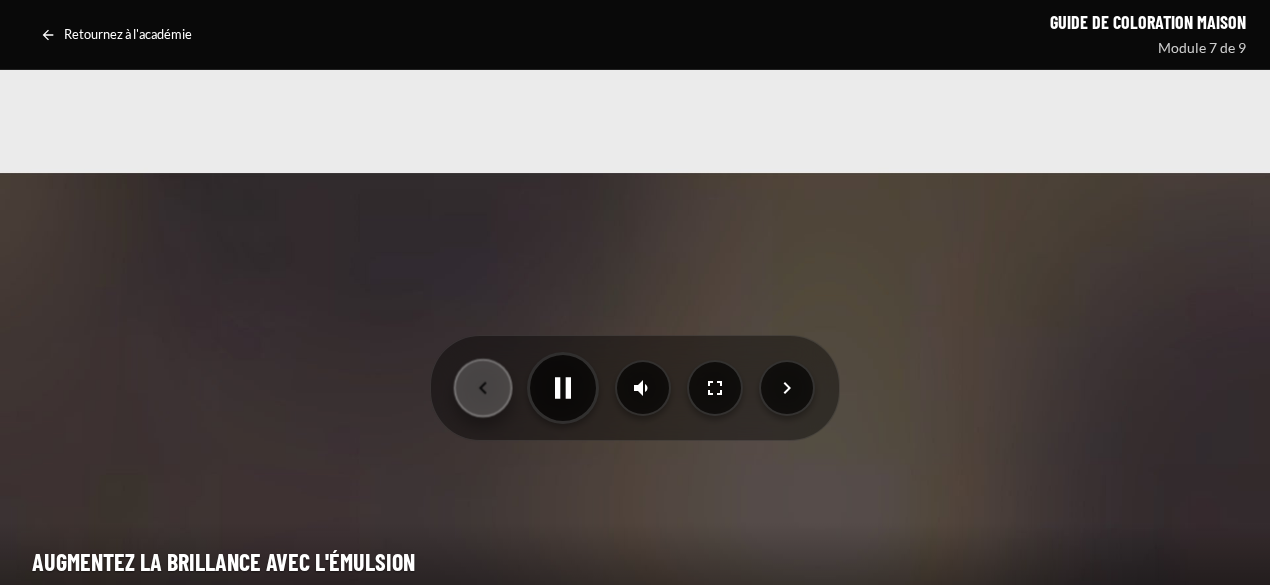 click 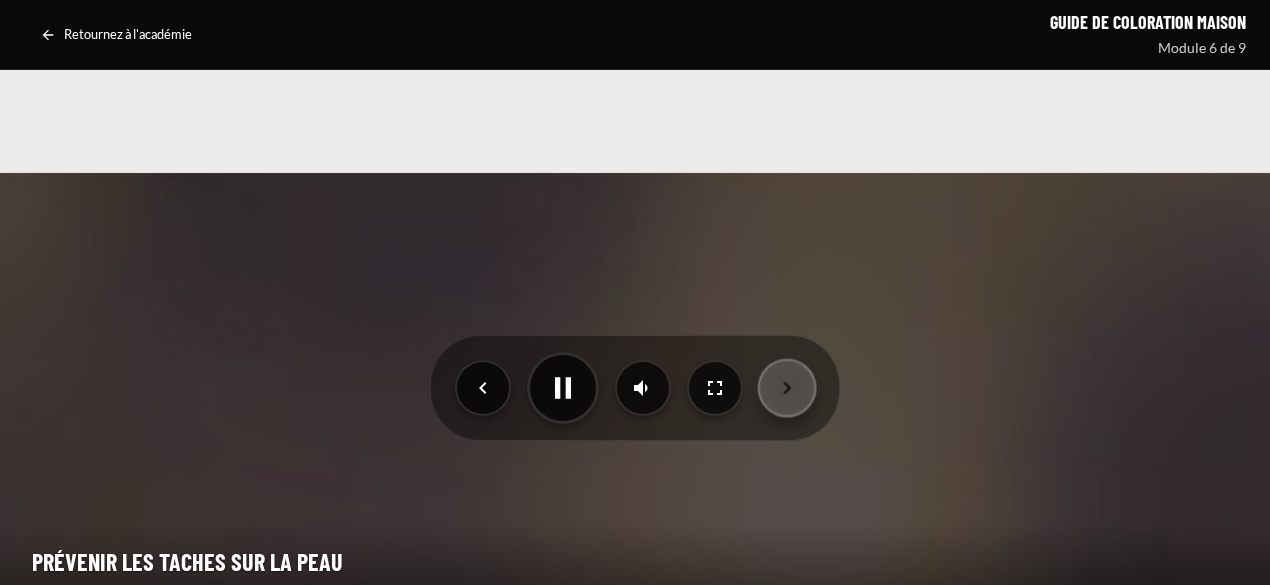 click 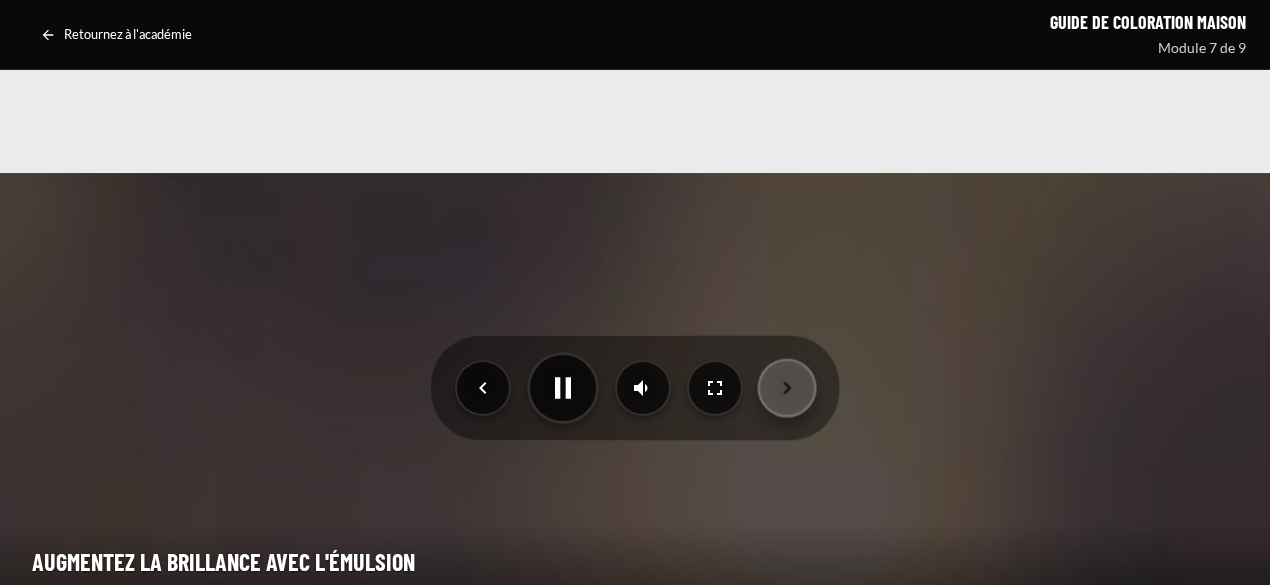 click 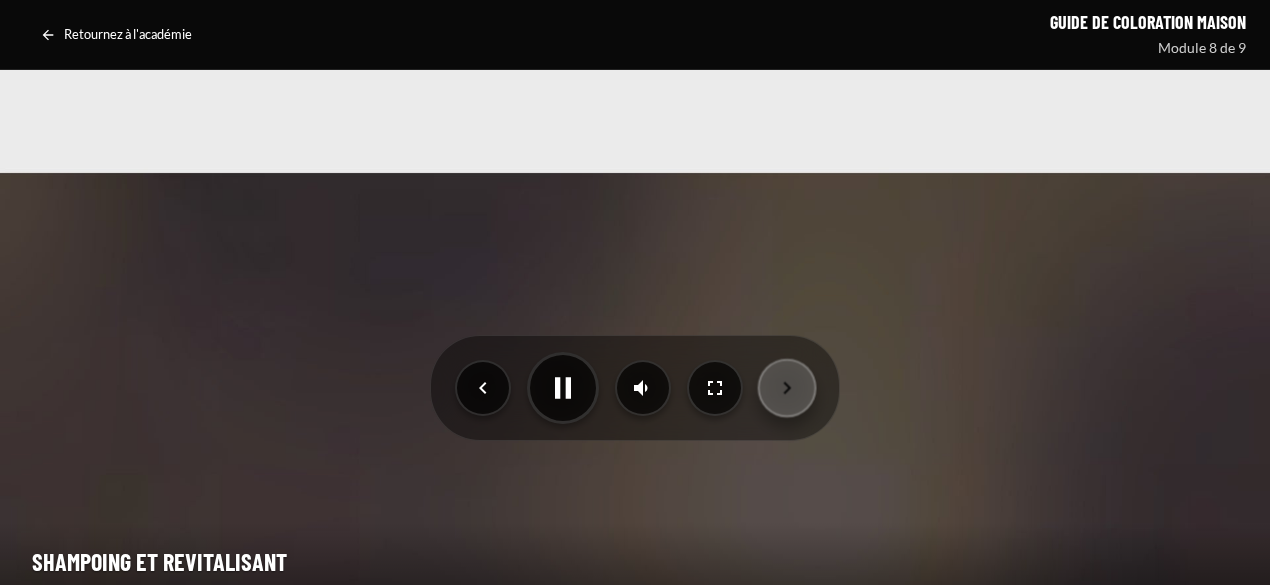 click 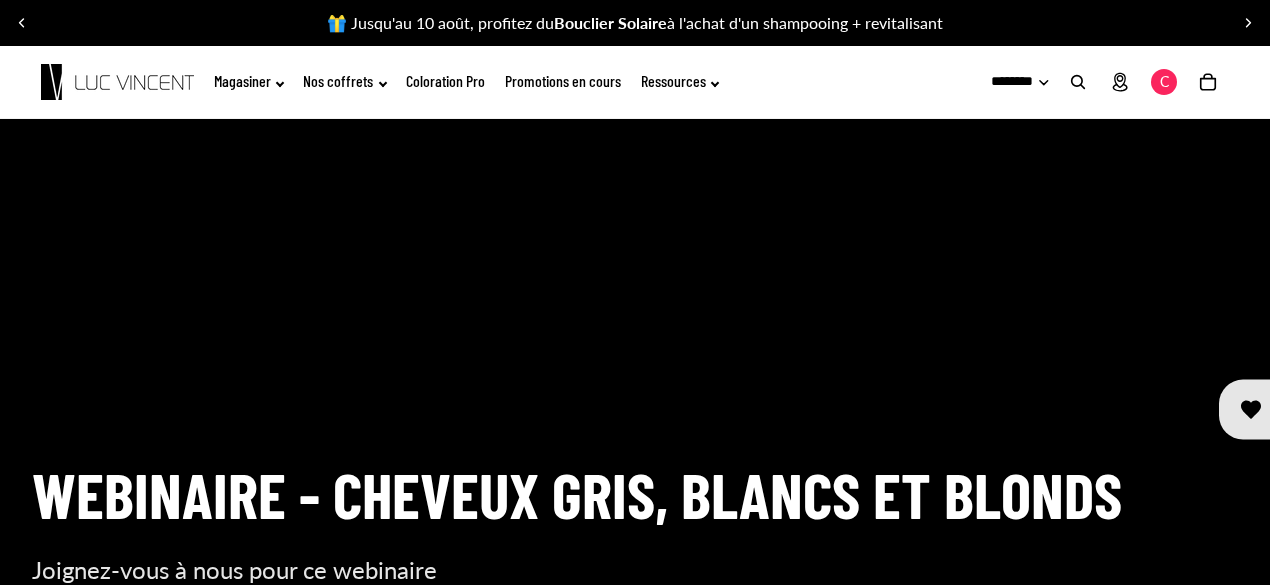 scroll, scrollTop: 0, scrollLeft: 0, axis: both 